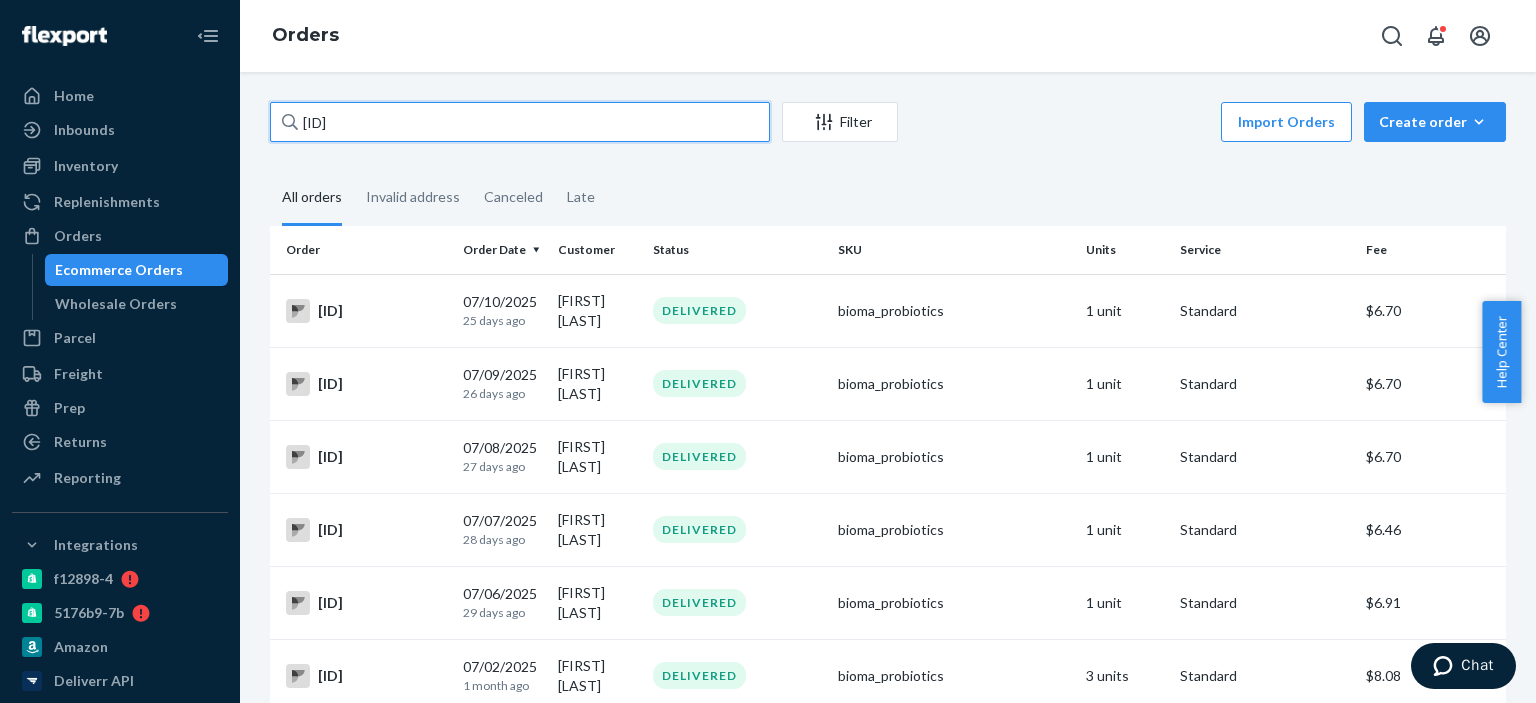 scroll, scrollTop: 0, scrollLeft: 0, axis: both 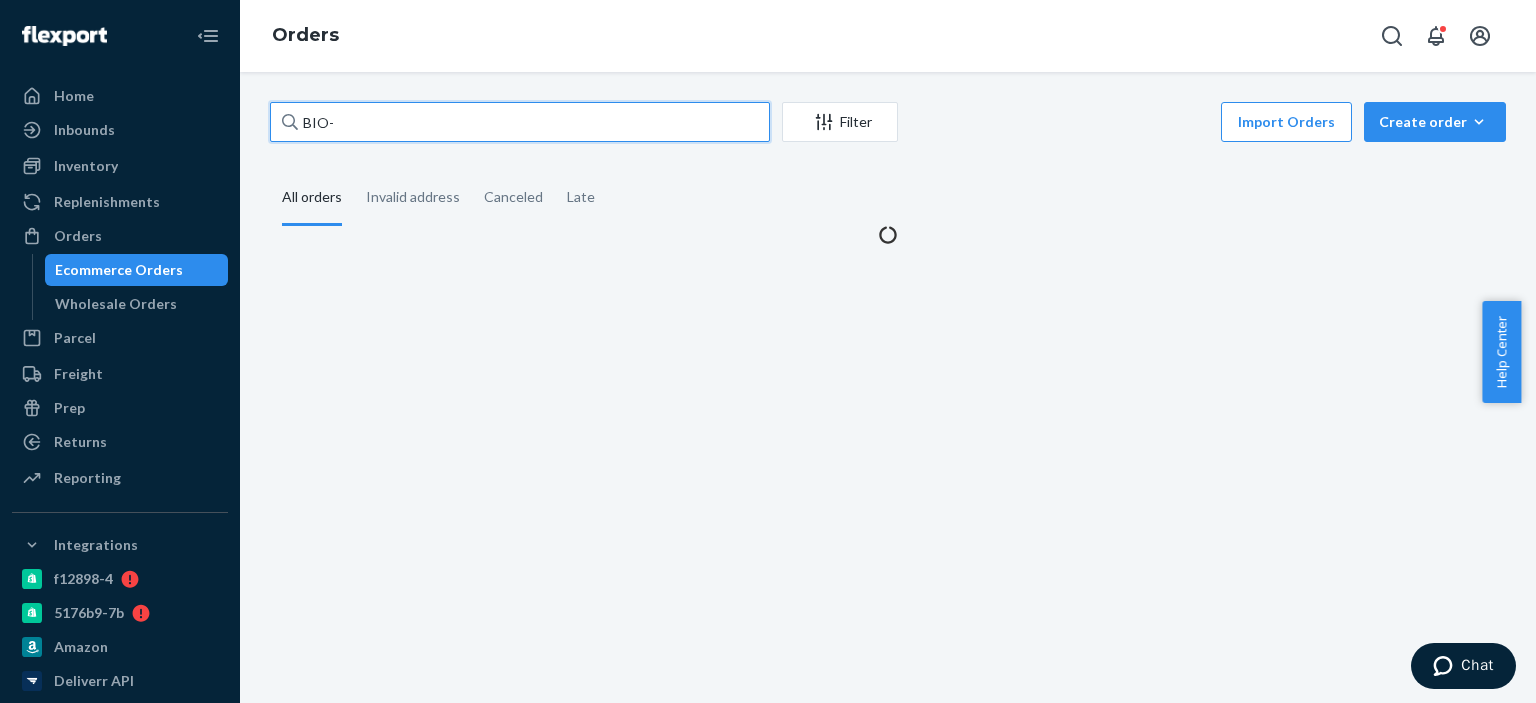 paste on "[NUMBER]" 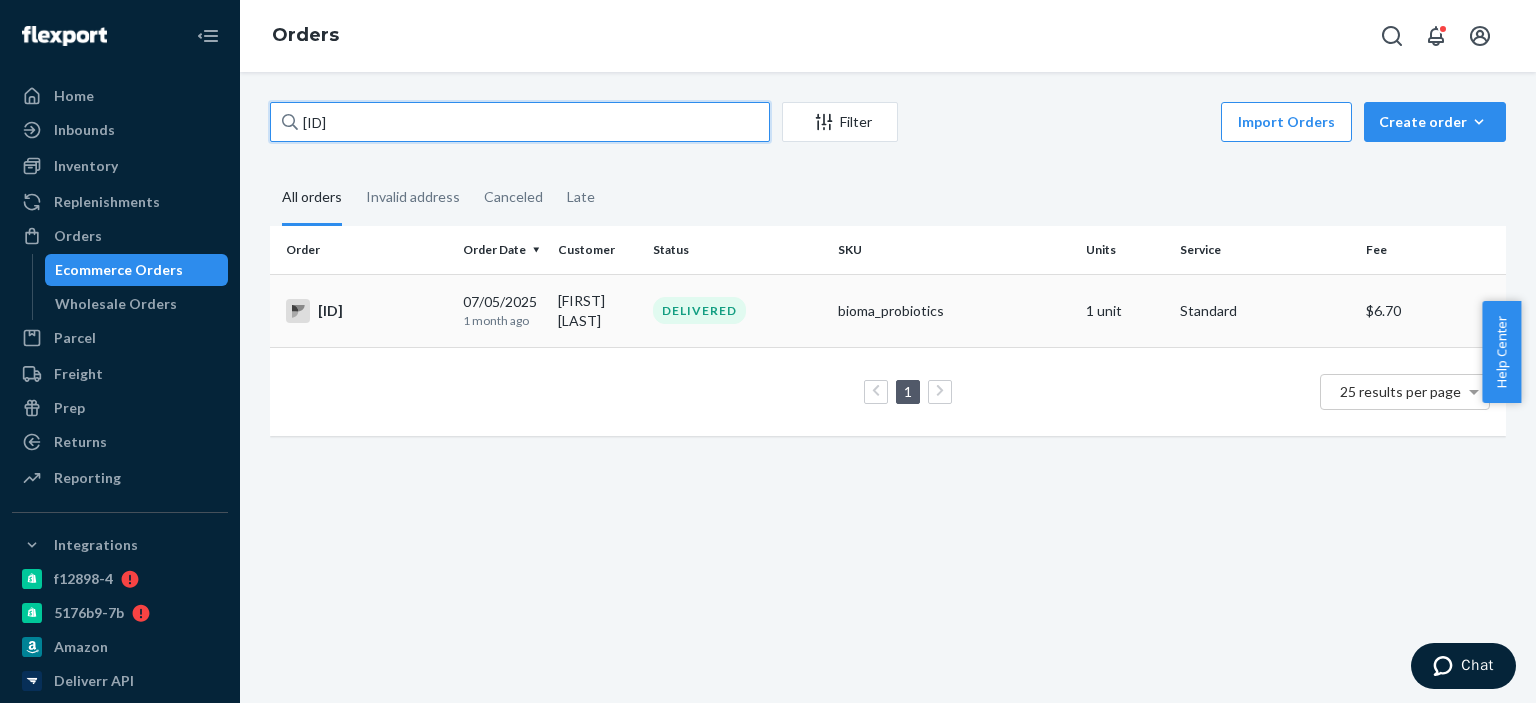 type on "[ID]" 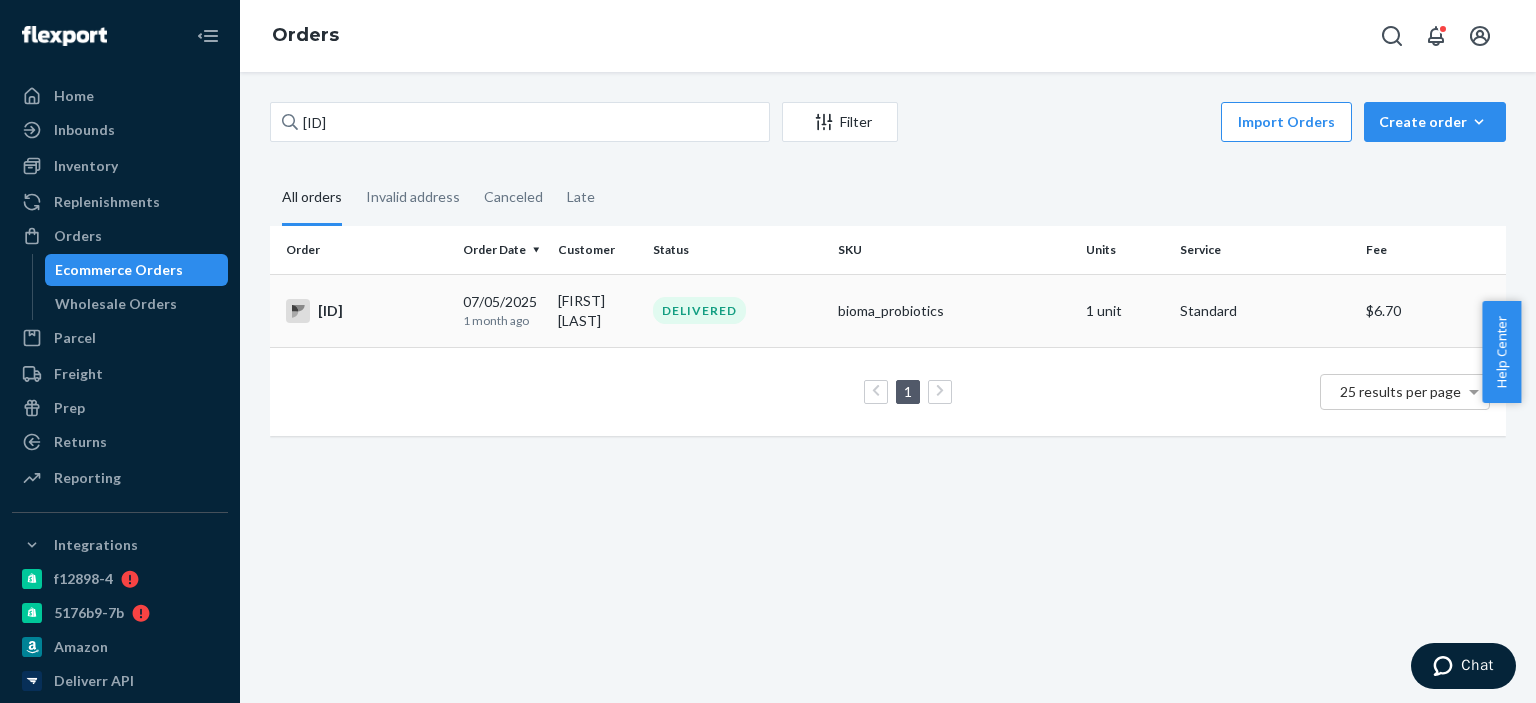 drag, startPoint x: 348, startPoint y: 310, endPoint x: 328, endPoint y: 315, distance: 20.615528 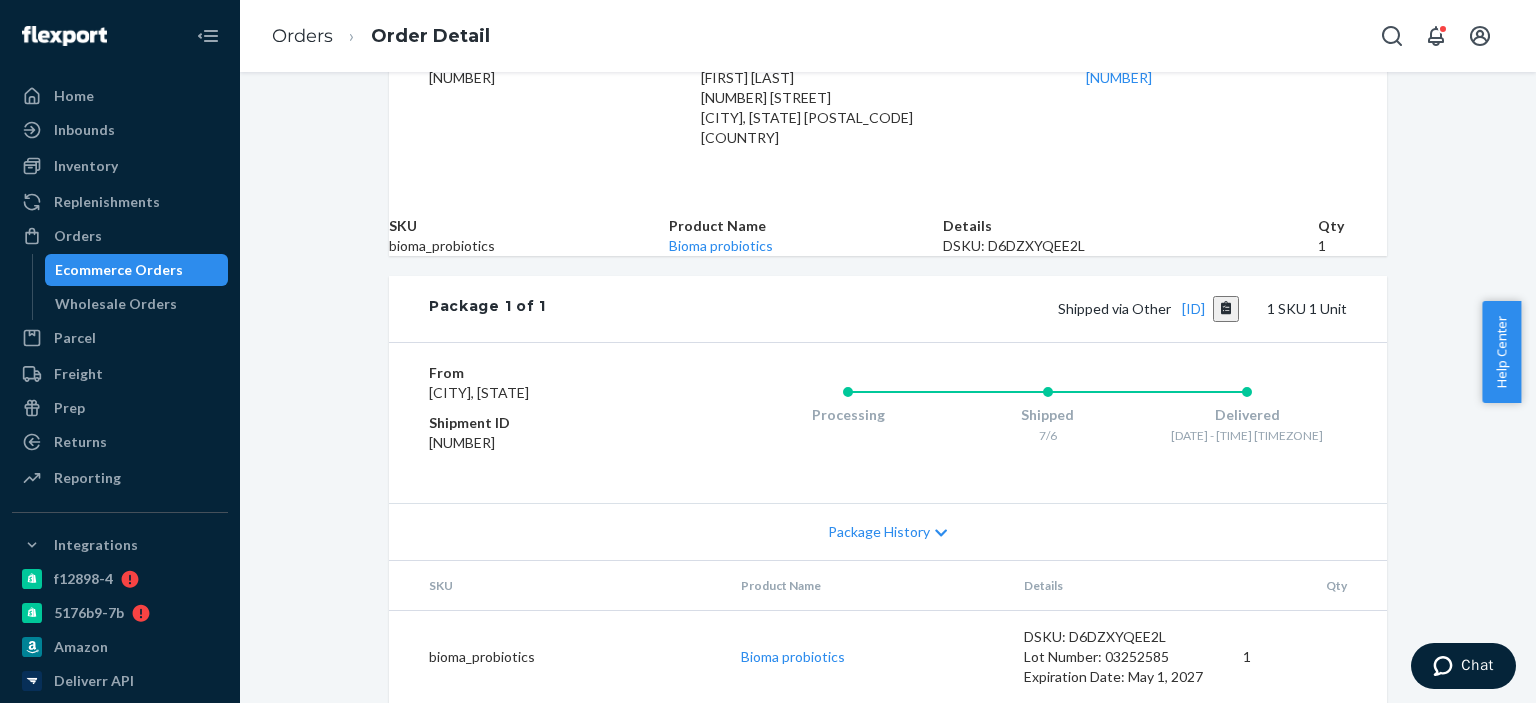scroll, scrollTop: 660, scrollLeft: 0, axis: vertical 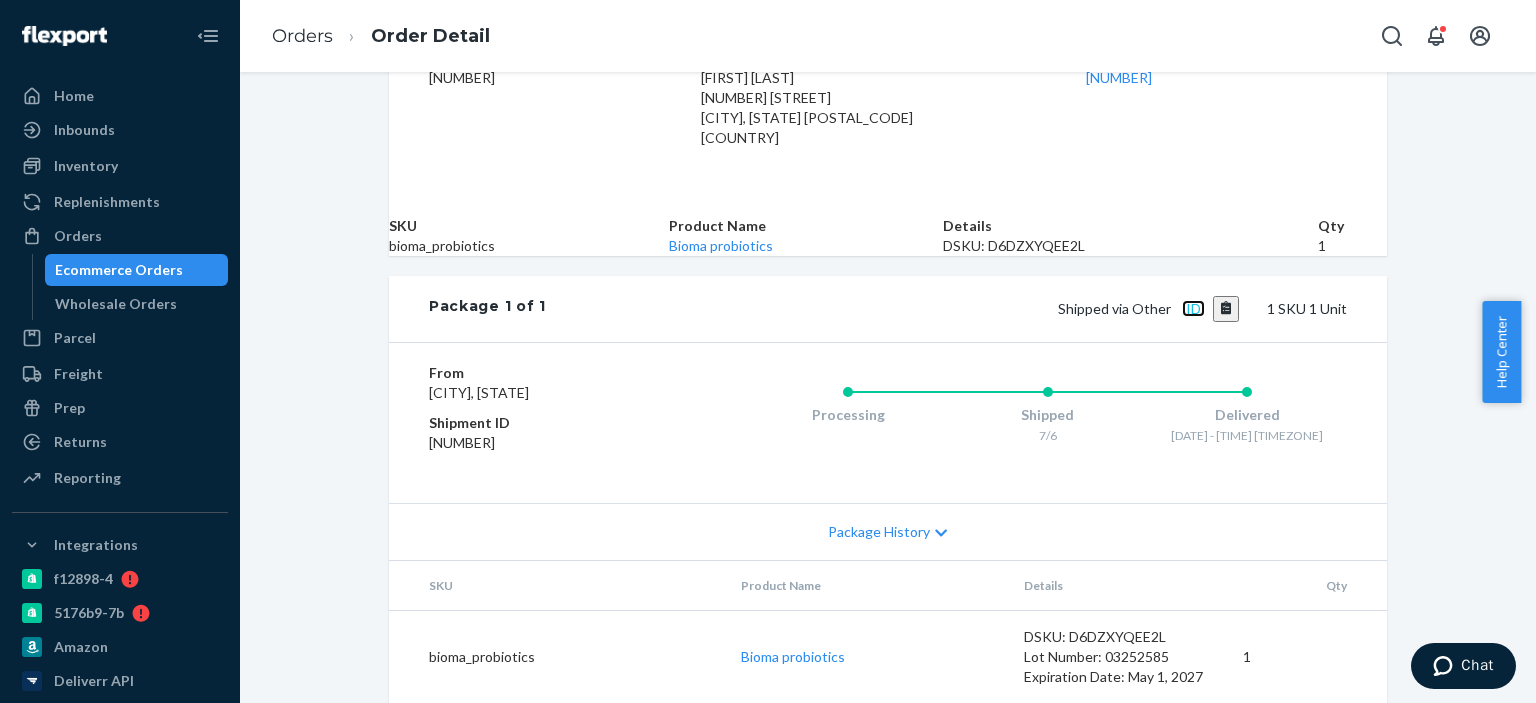 click on "[ID]" at bounding box center (1193, 308) 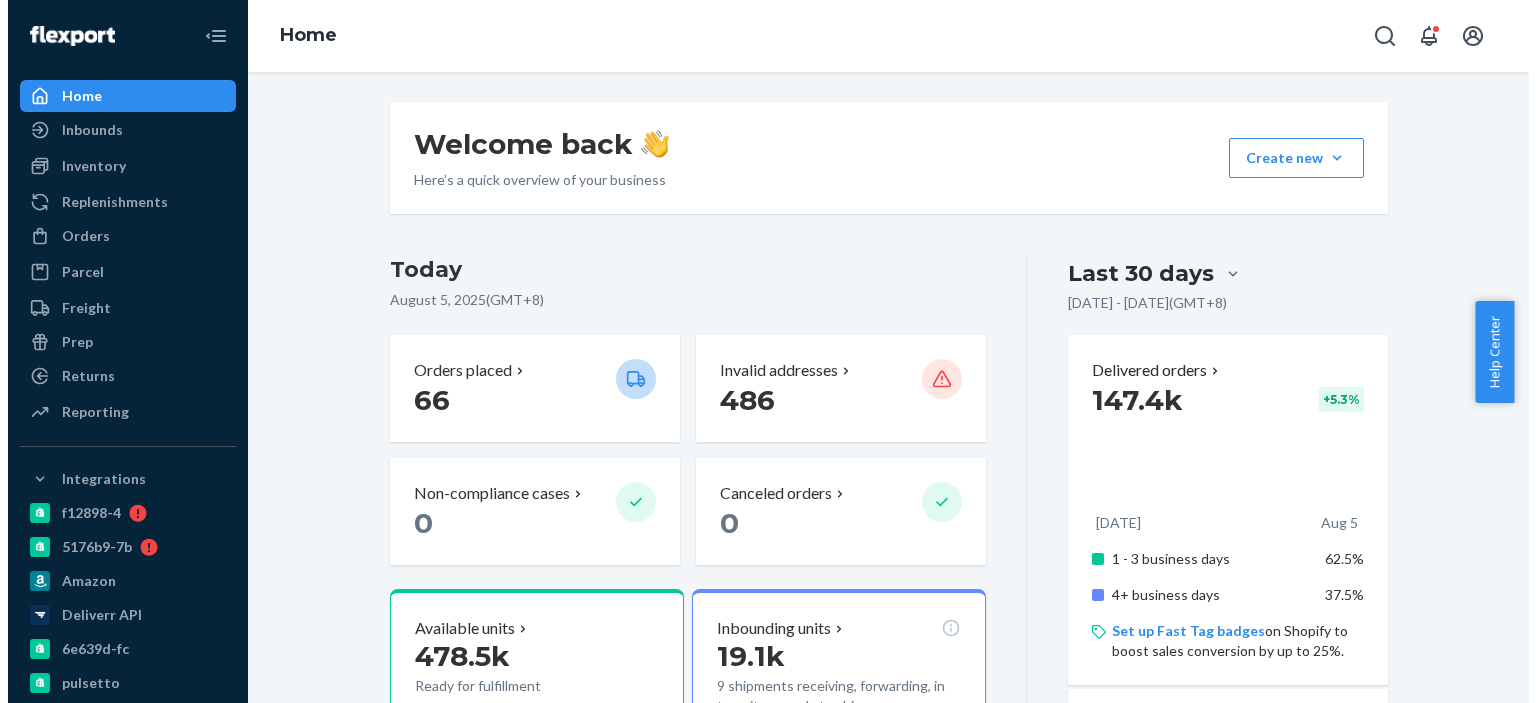scroll, scrollTop: 0, scrollLeft: 0, axis: both 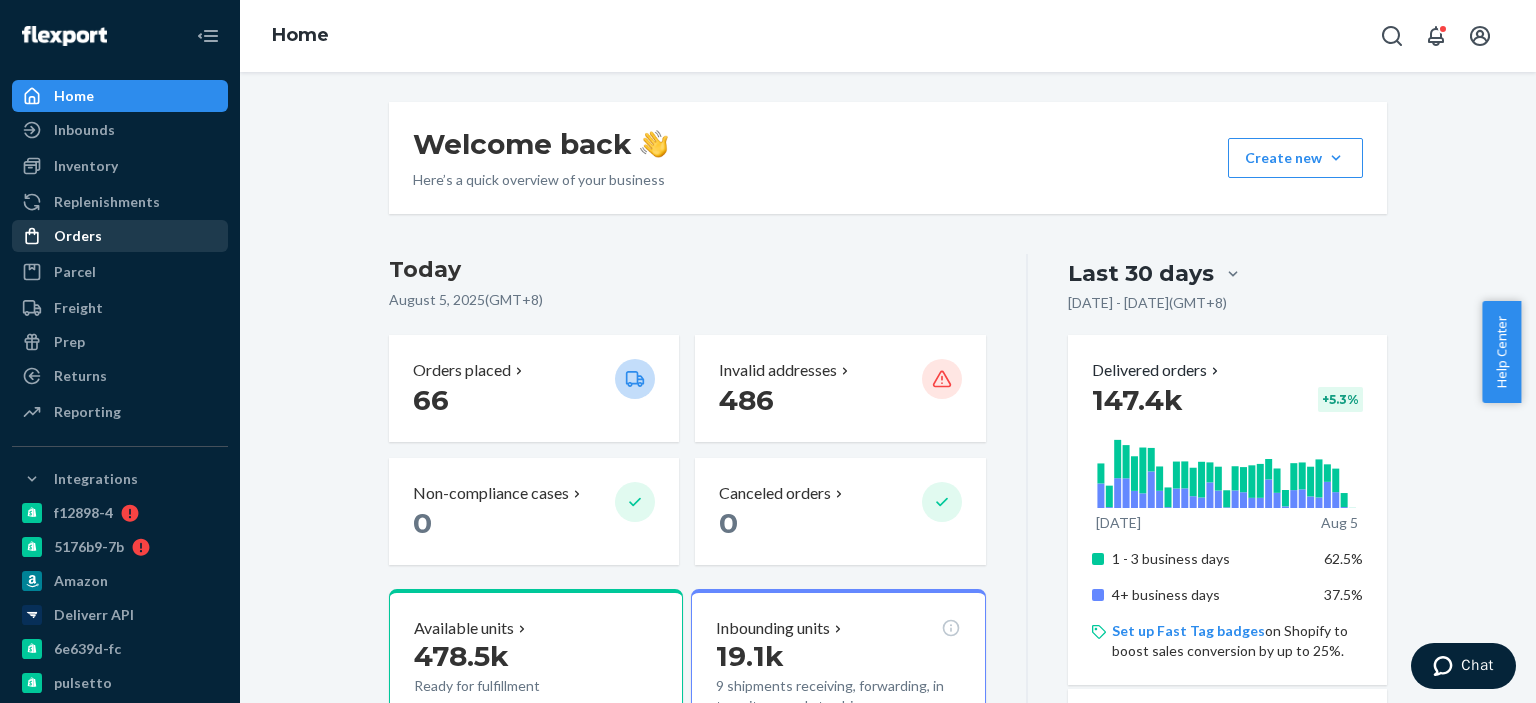 click on "Orders" at bounding box center (120, 236) 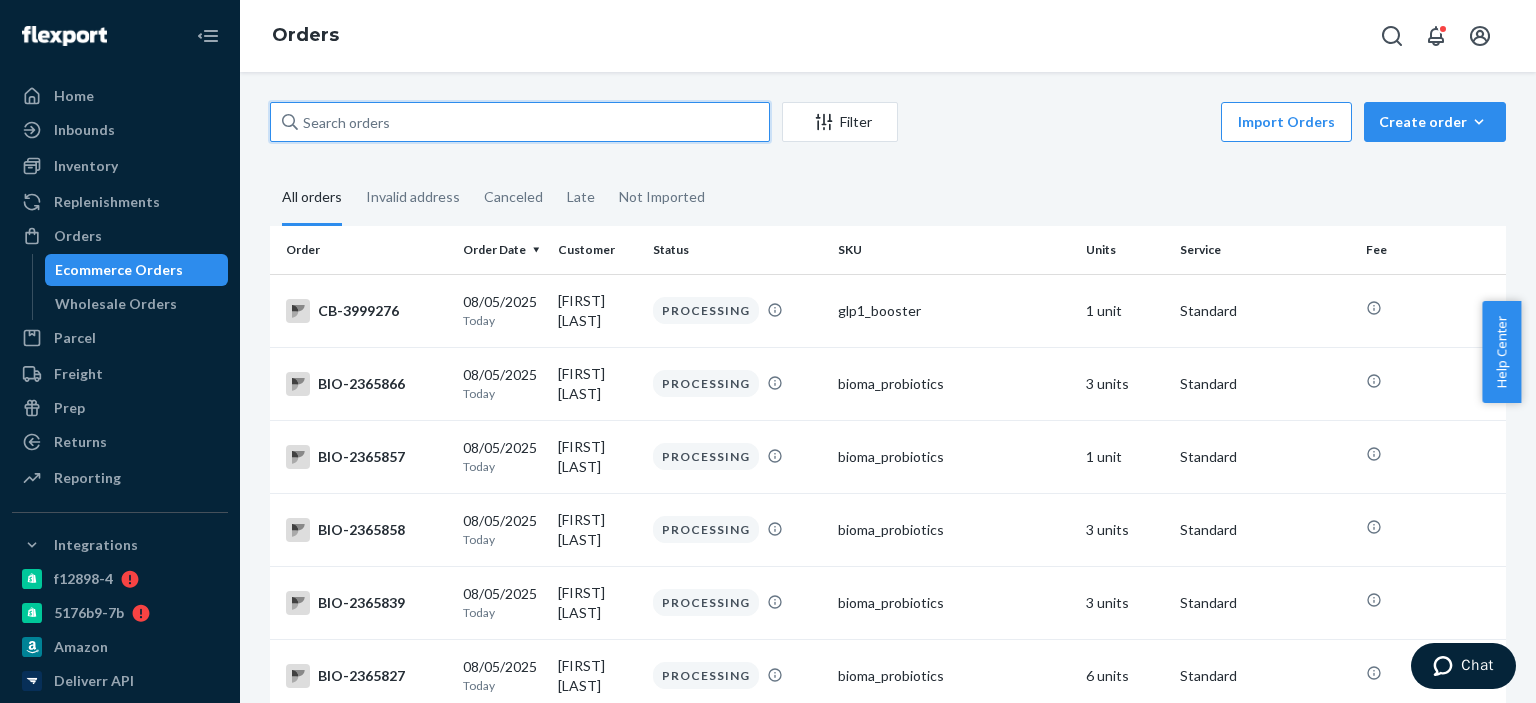 click at bounding box center (520, 122) 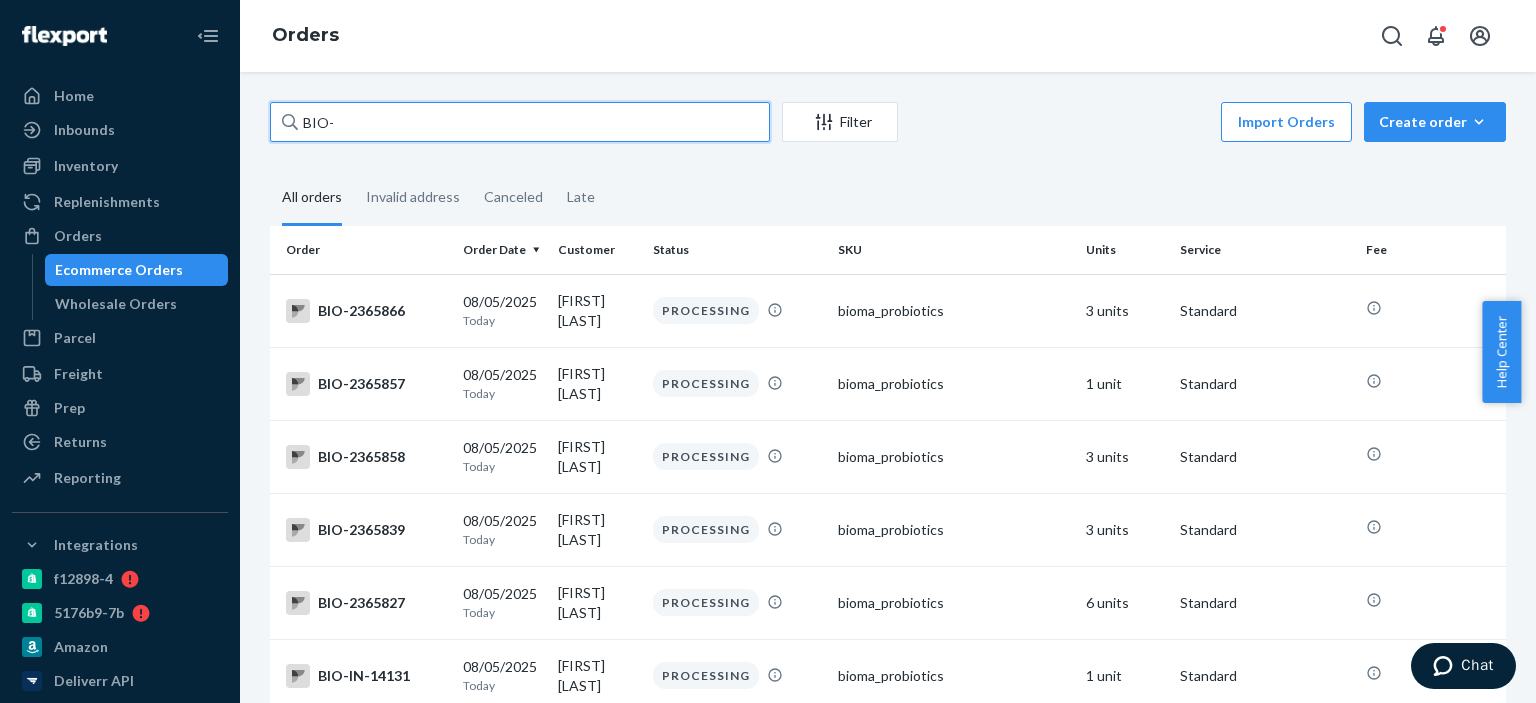 paste on "2328757" 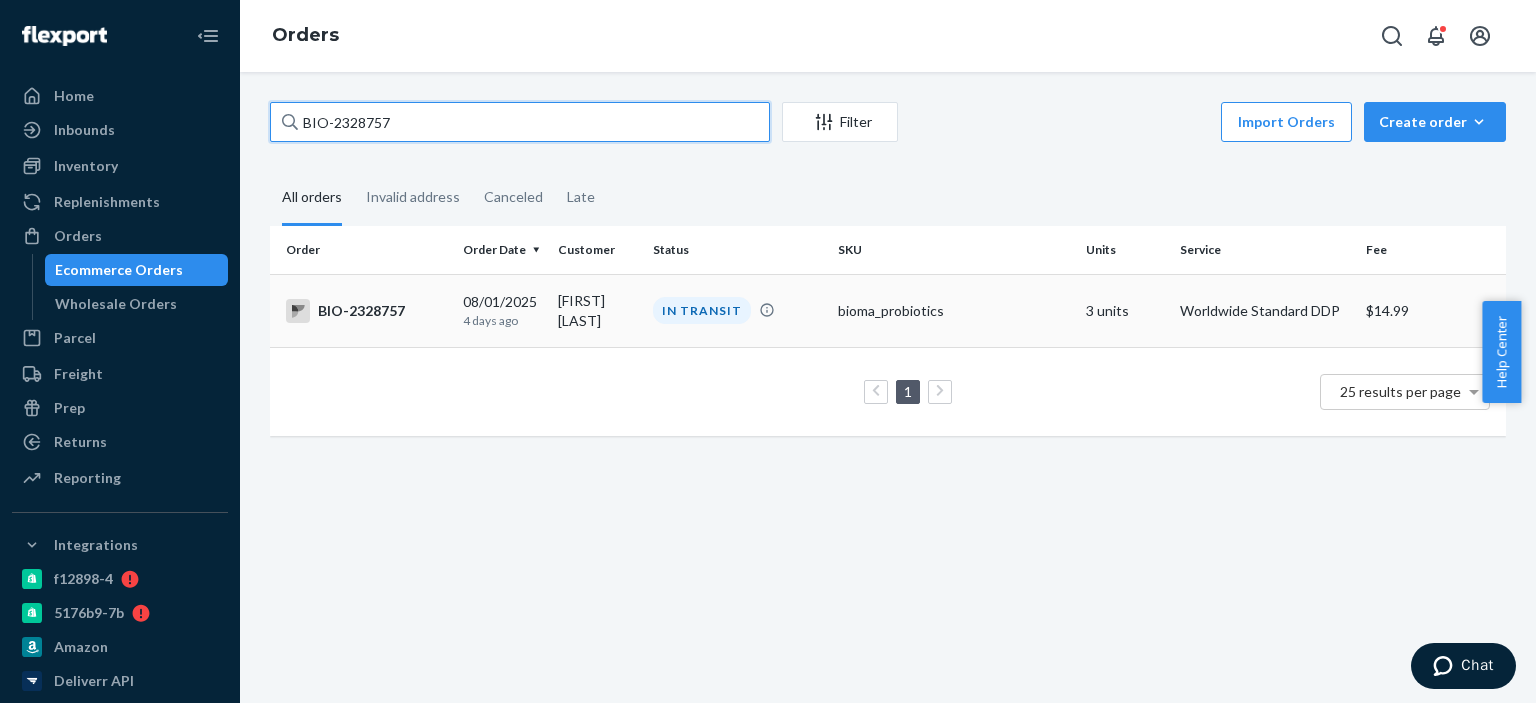 type on "BIO-2328757" 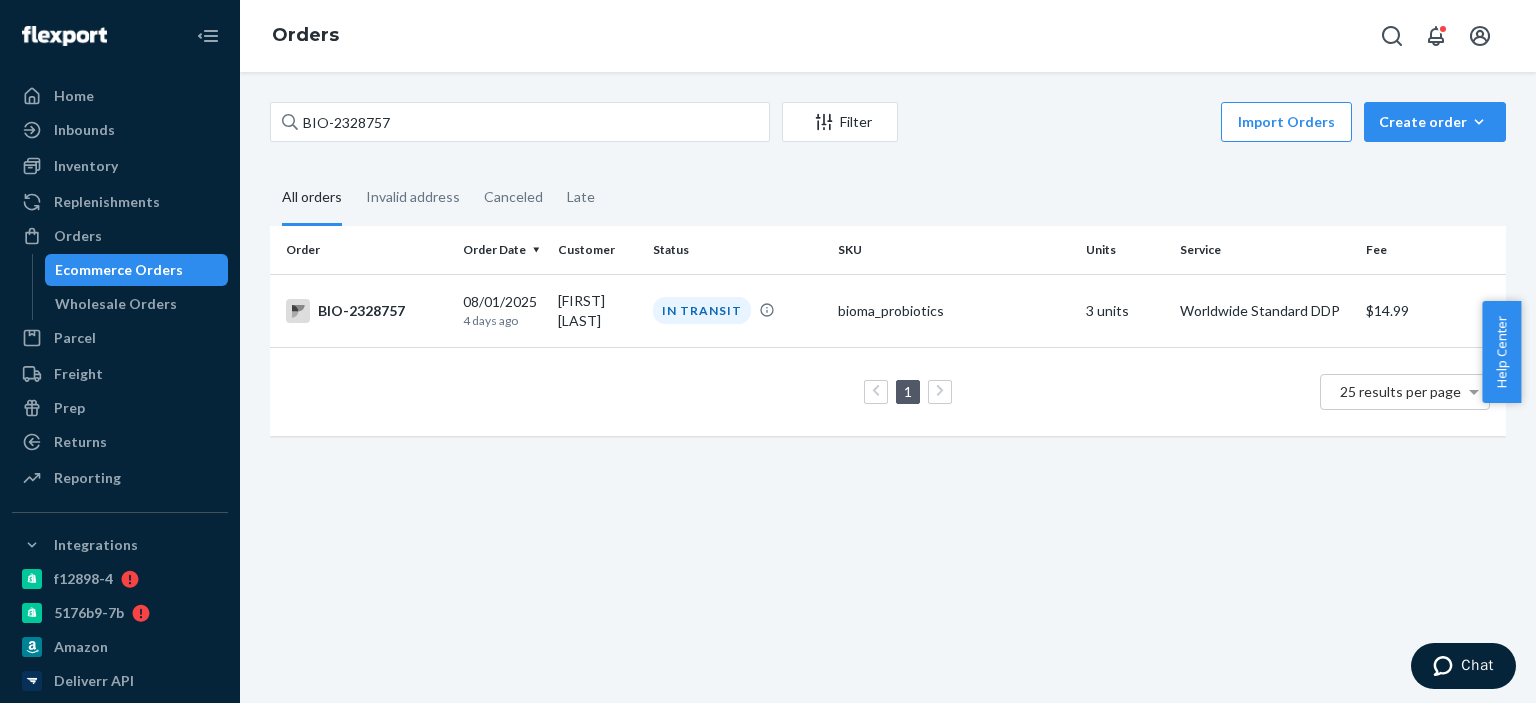 drag, startPoint x: 360, startPoint y: 323, endPoint x: 360, endPoint y: 371, distance: 48 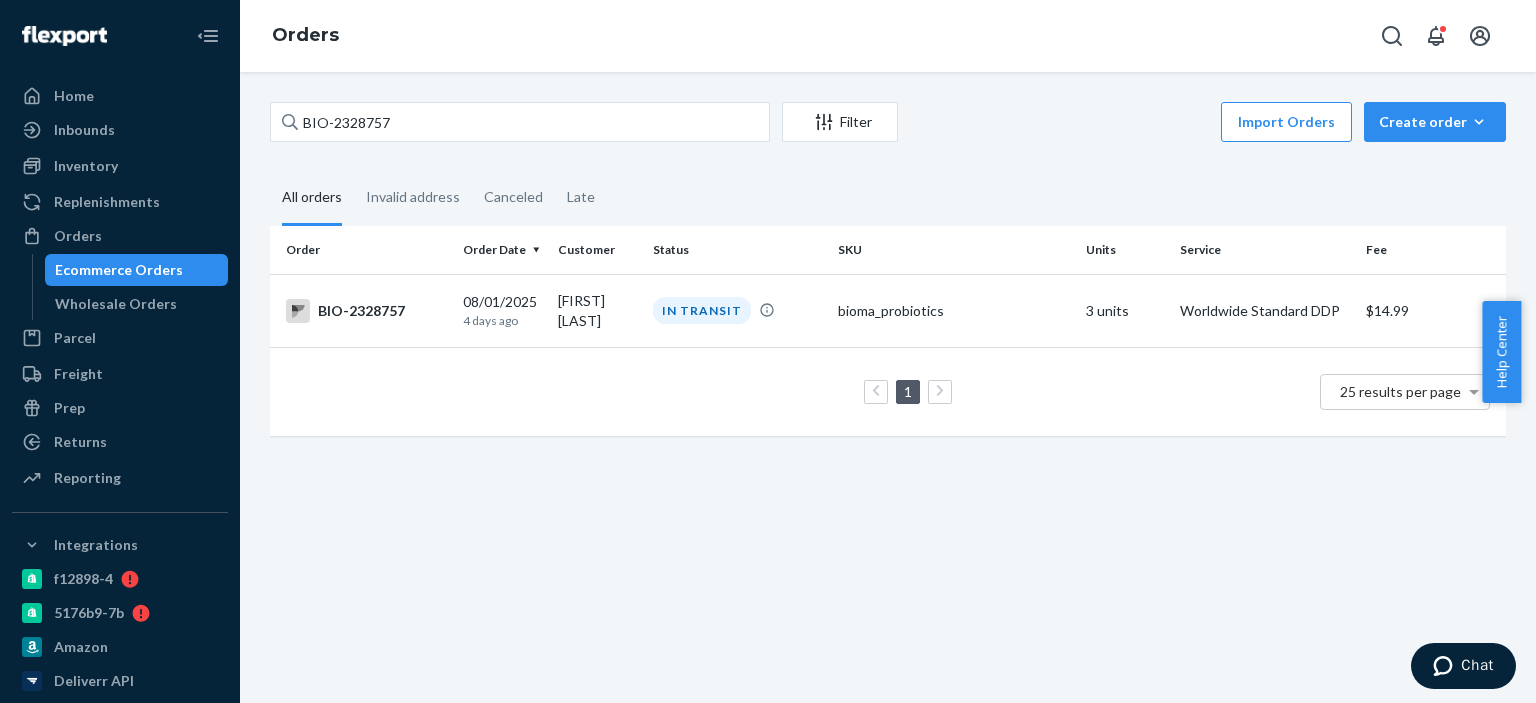 click on "1 25 results per page" at bounding box center (888, 391) 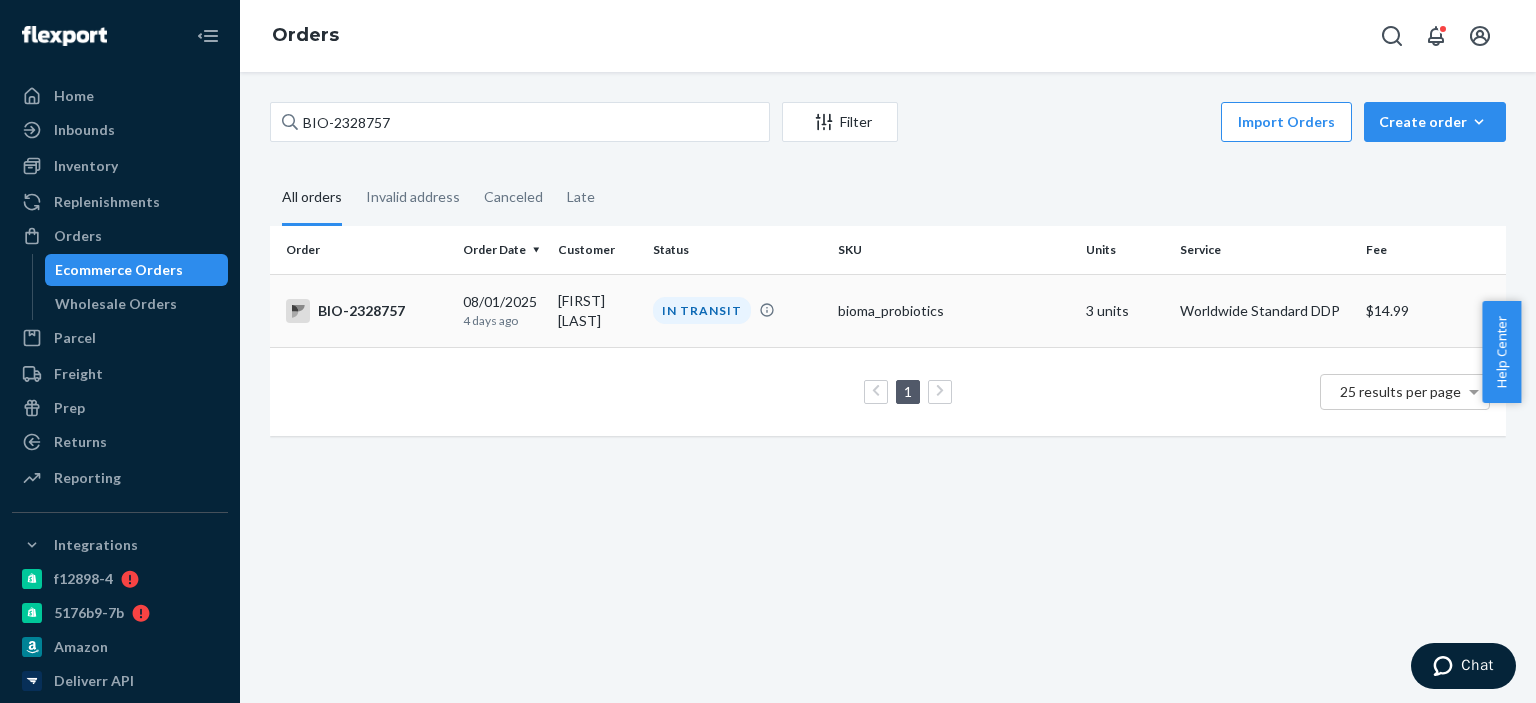 click on "BIO-2328757" at bounding box center (366, 311) 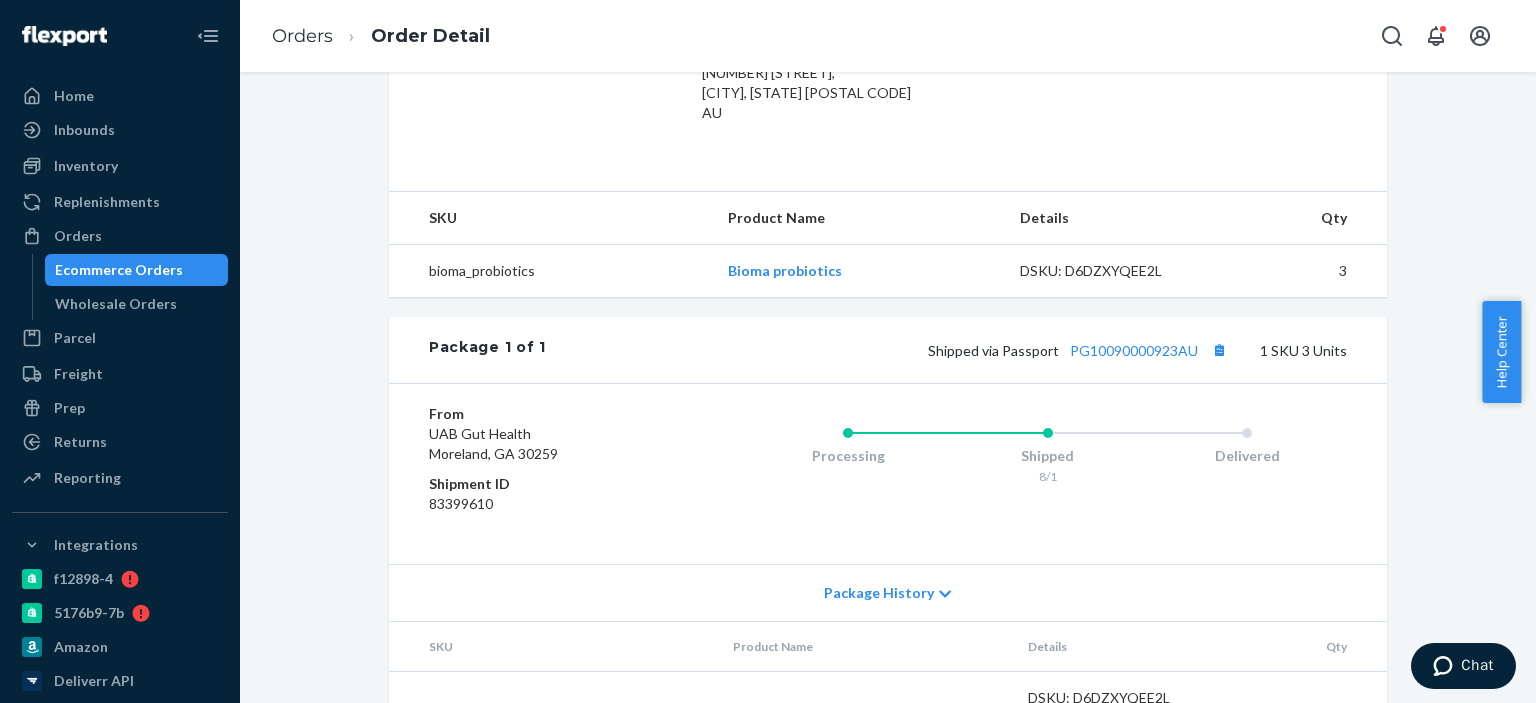 scroll, scrollTop: 600, scrollLeft: 0, axis: vertical 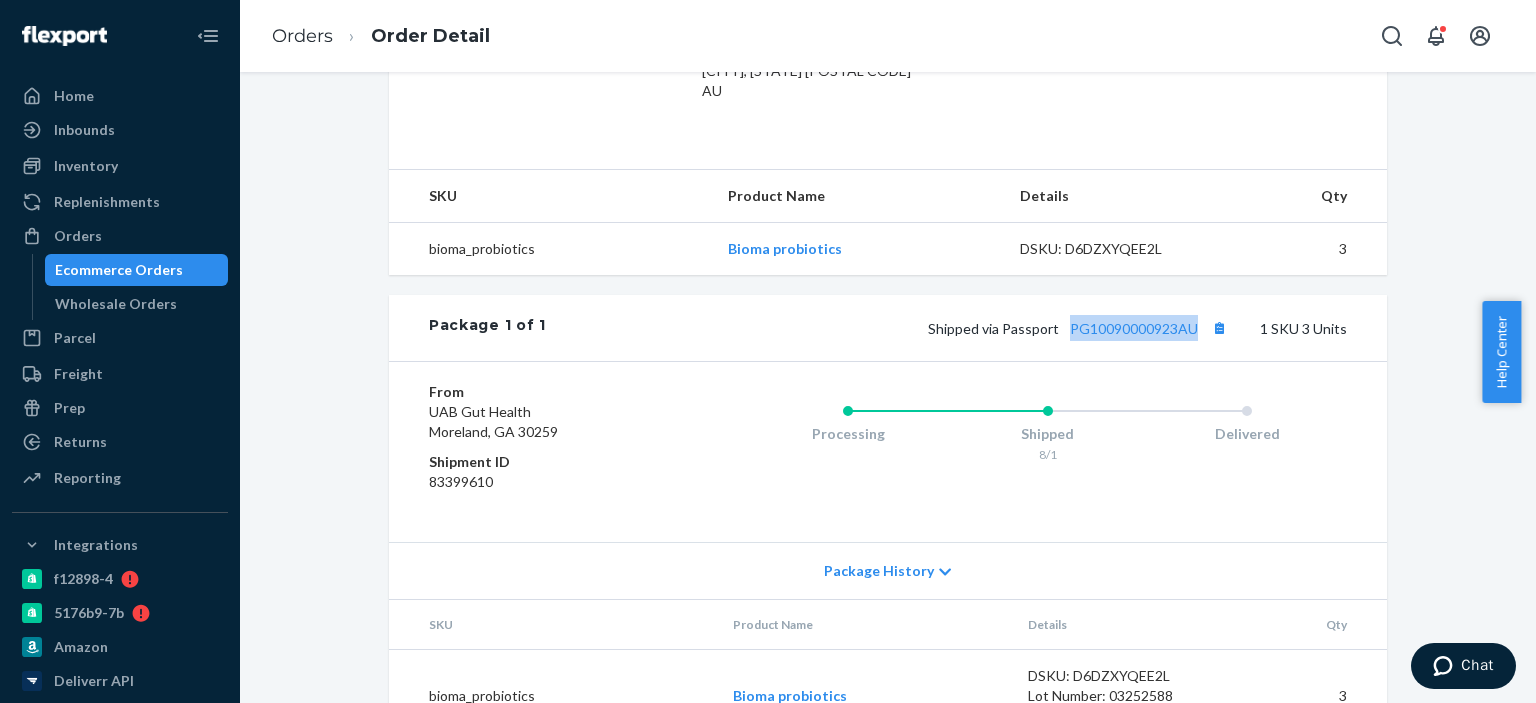drag, startPoint x: 1062, startPoint y: 330, endPoint x: 1193, endPoint y: 335, distance: 131.09538 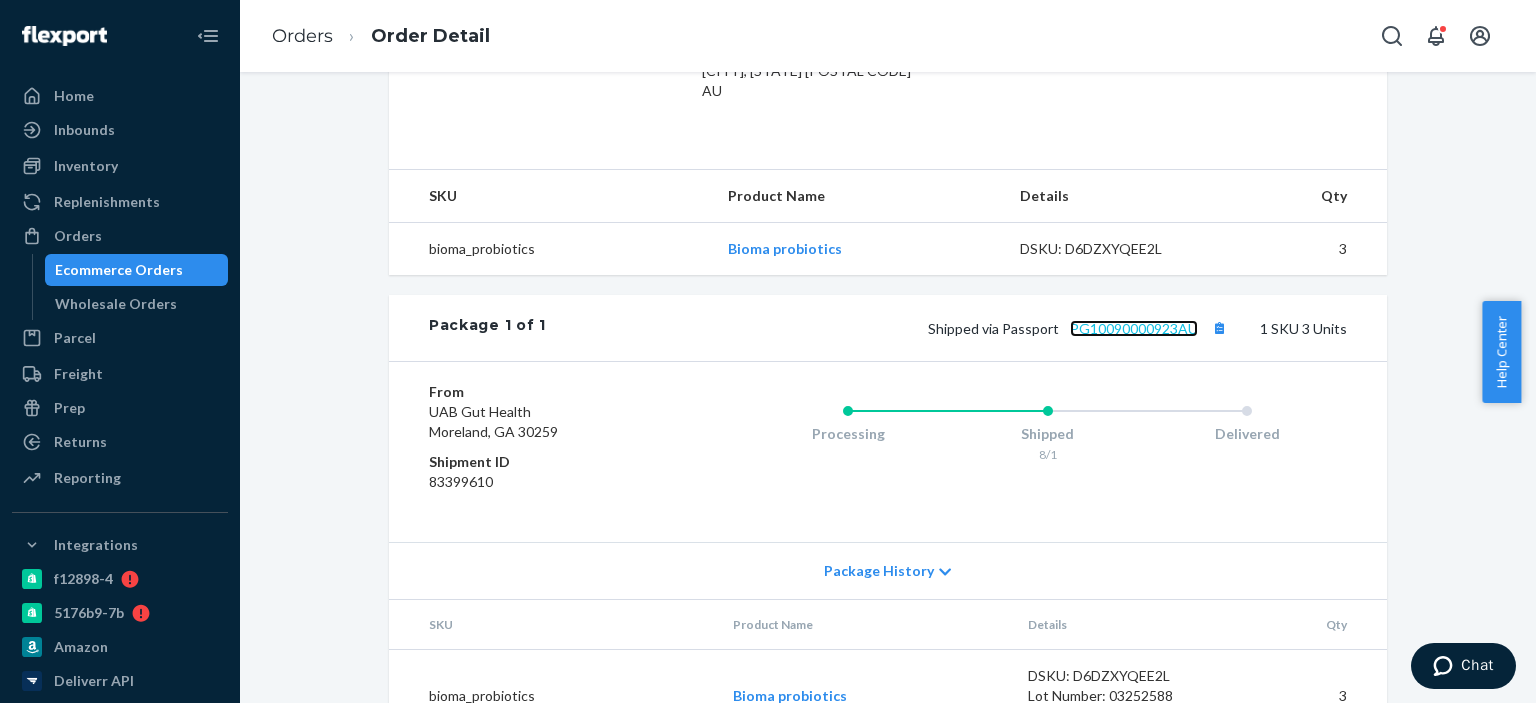 click on "PG10090000923AU" at bounding box center [1134, 328] 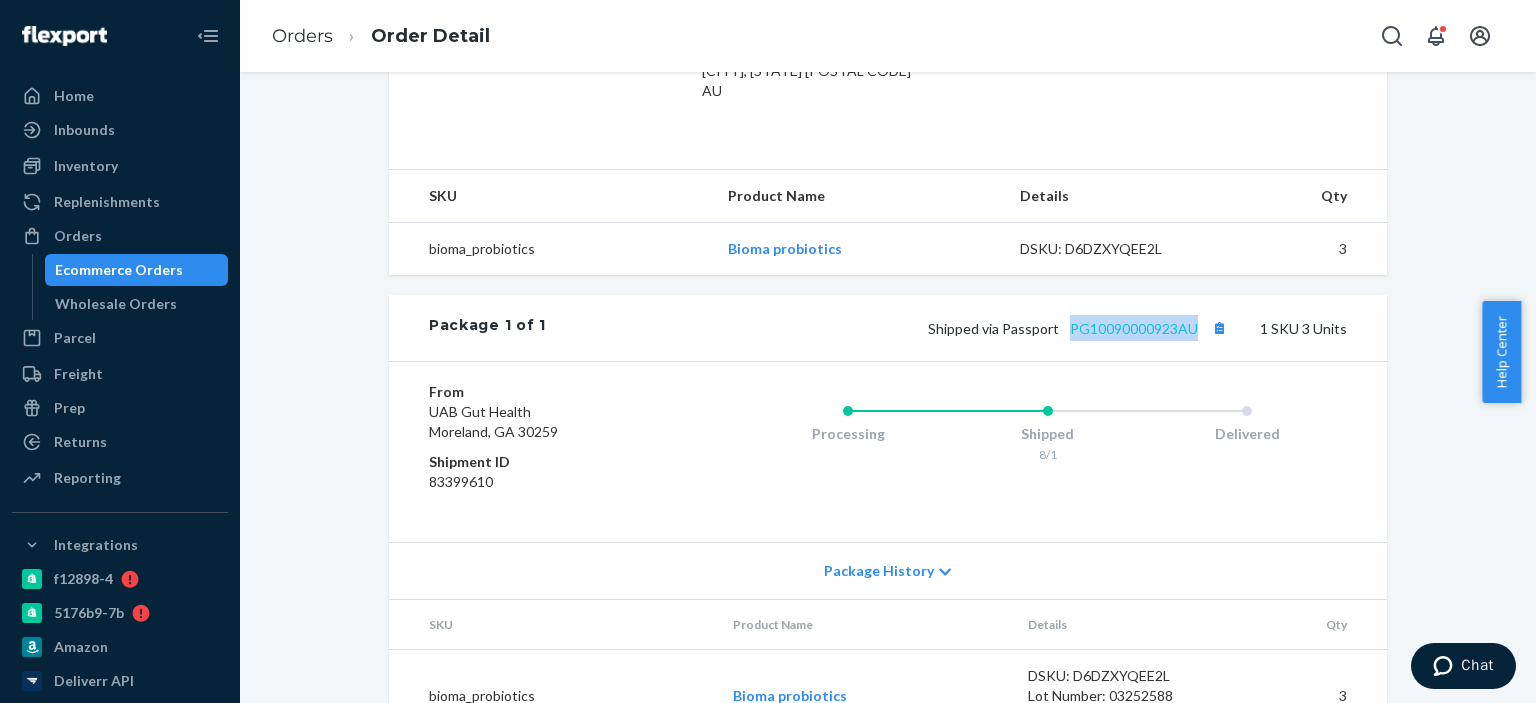 drag, startPoint x: 1195, startPoint y: 333, endPoint x: 1066, endPoint y: 331, distance: 129.0155 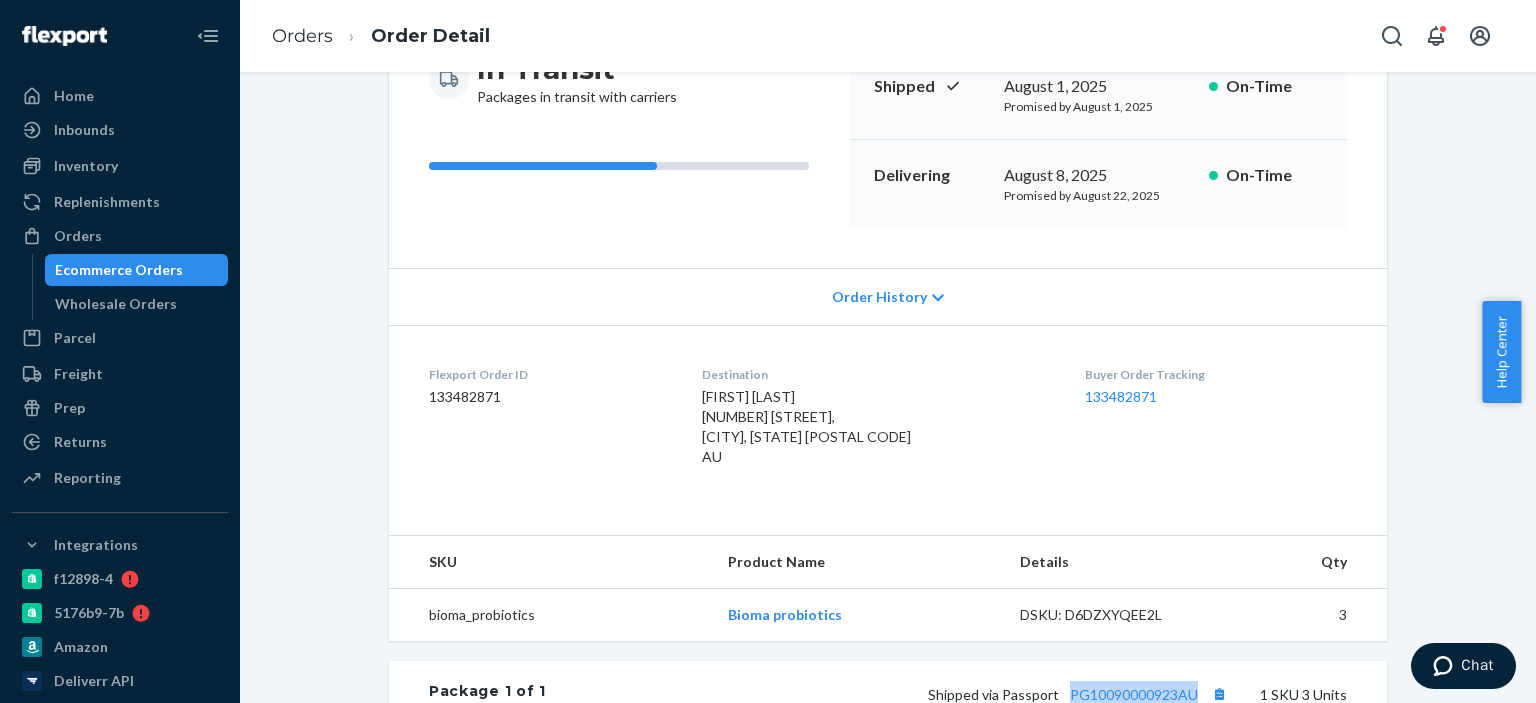 scroll, scrollTop: 0, scrollLeft: 0, axis: both 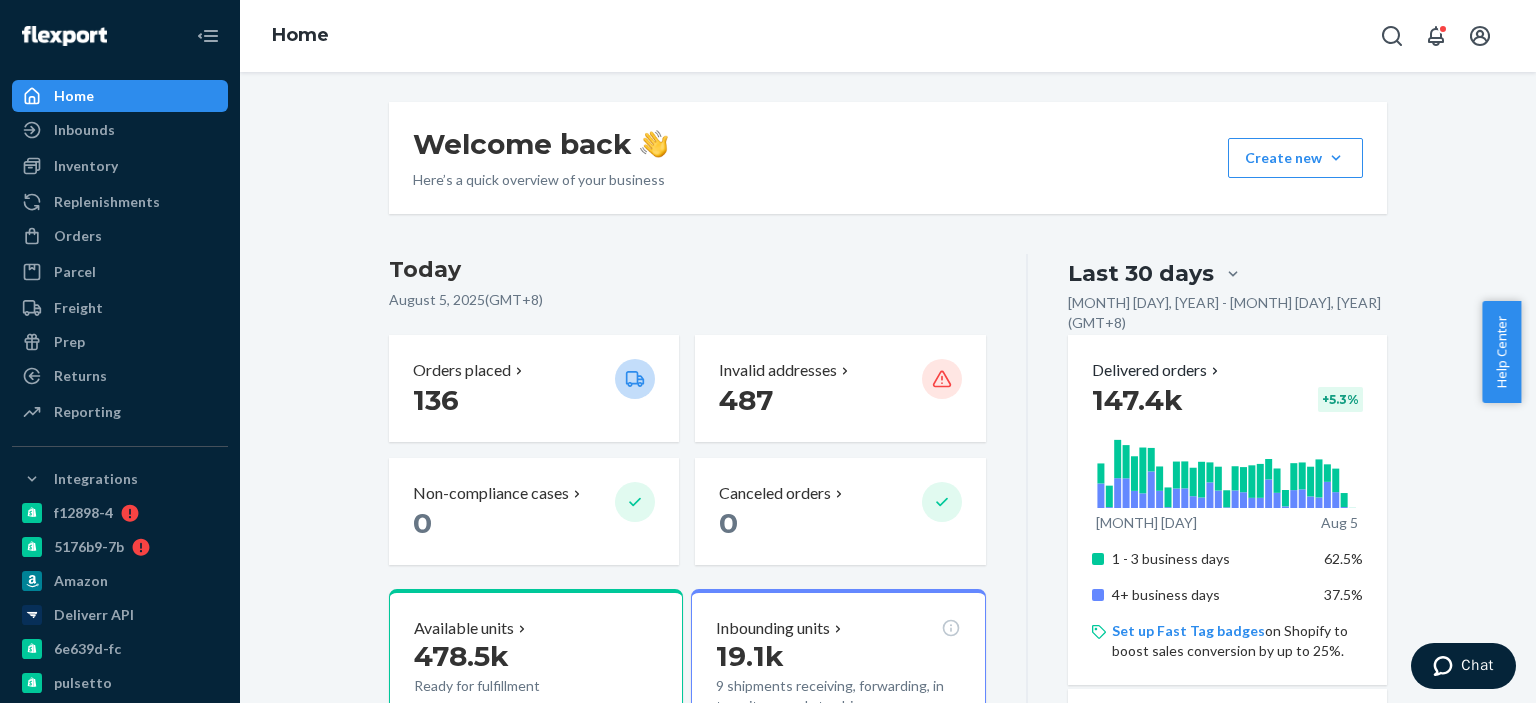 click on "Orders Ecommerce Orders Wholesale Orders" at bounding box center (120, 237) 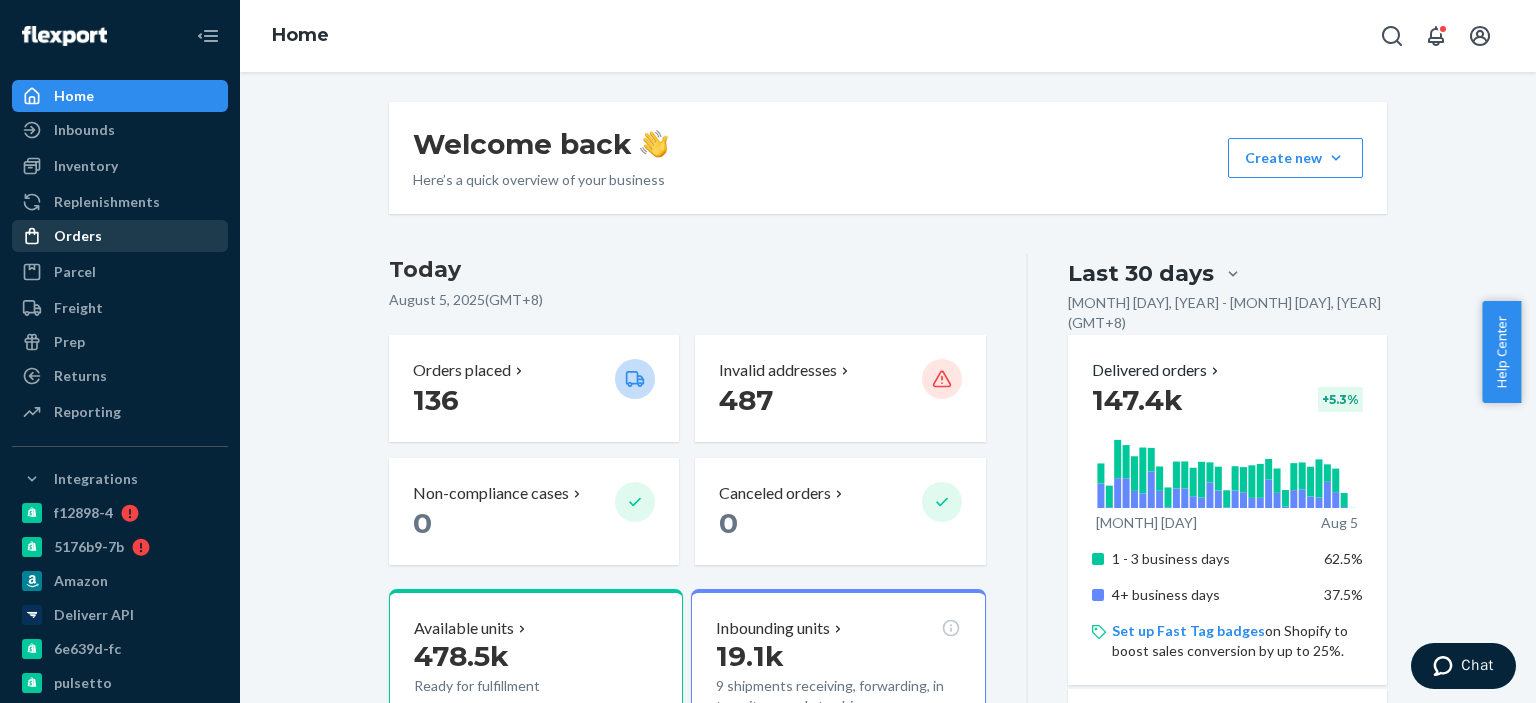 click on "Orders" at bounding box center (120, 236) 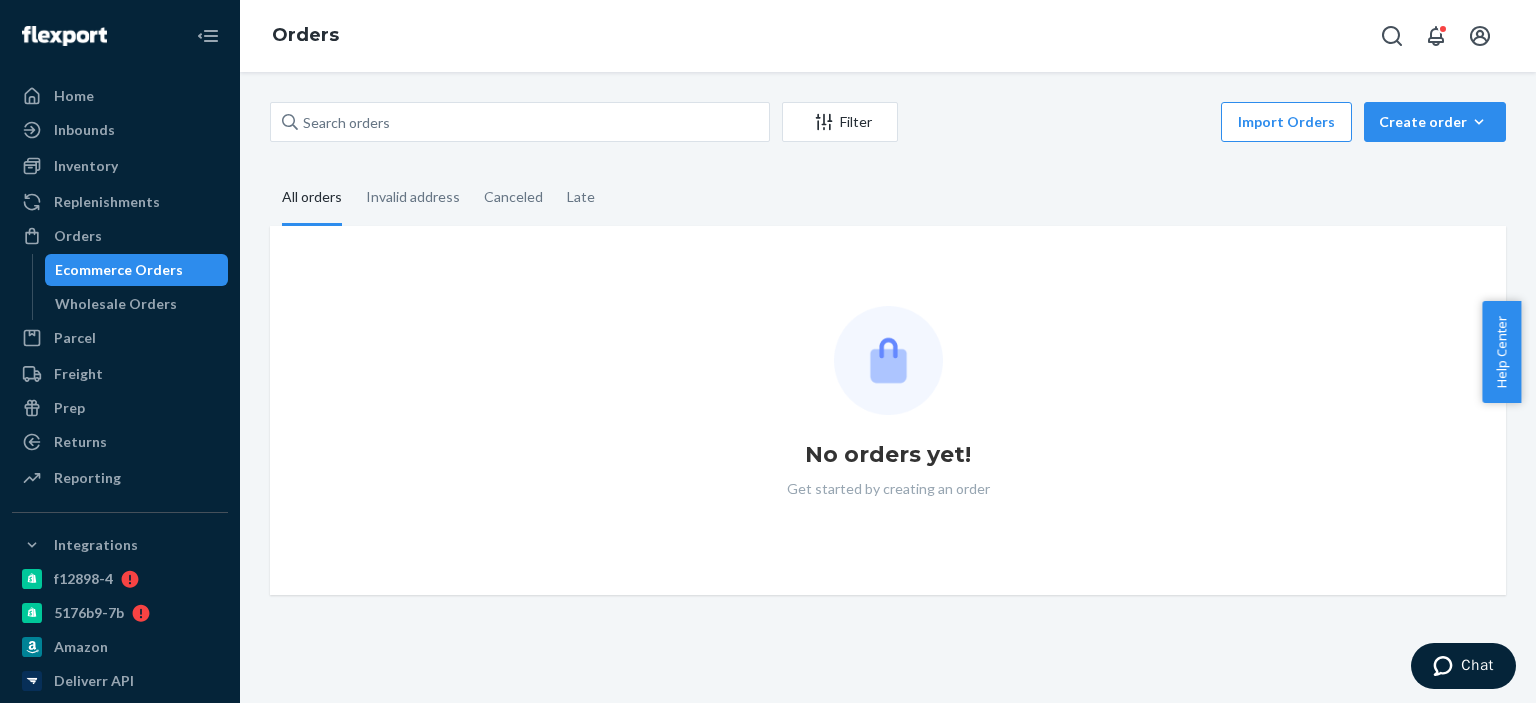 click on "Filter Import Orders Create order Ecommerce order Removal order All orders Invalid address Canceled Late No orders yet! Get started by creating an order" at bounding box center [888, 387] 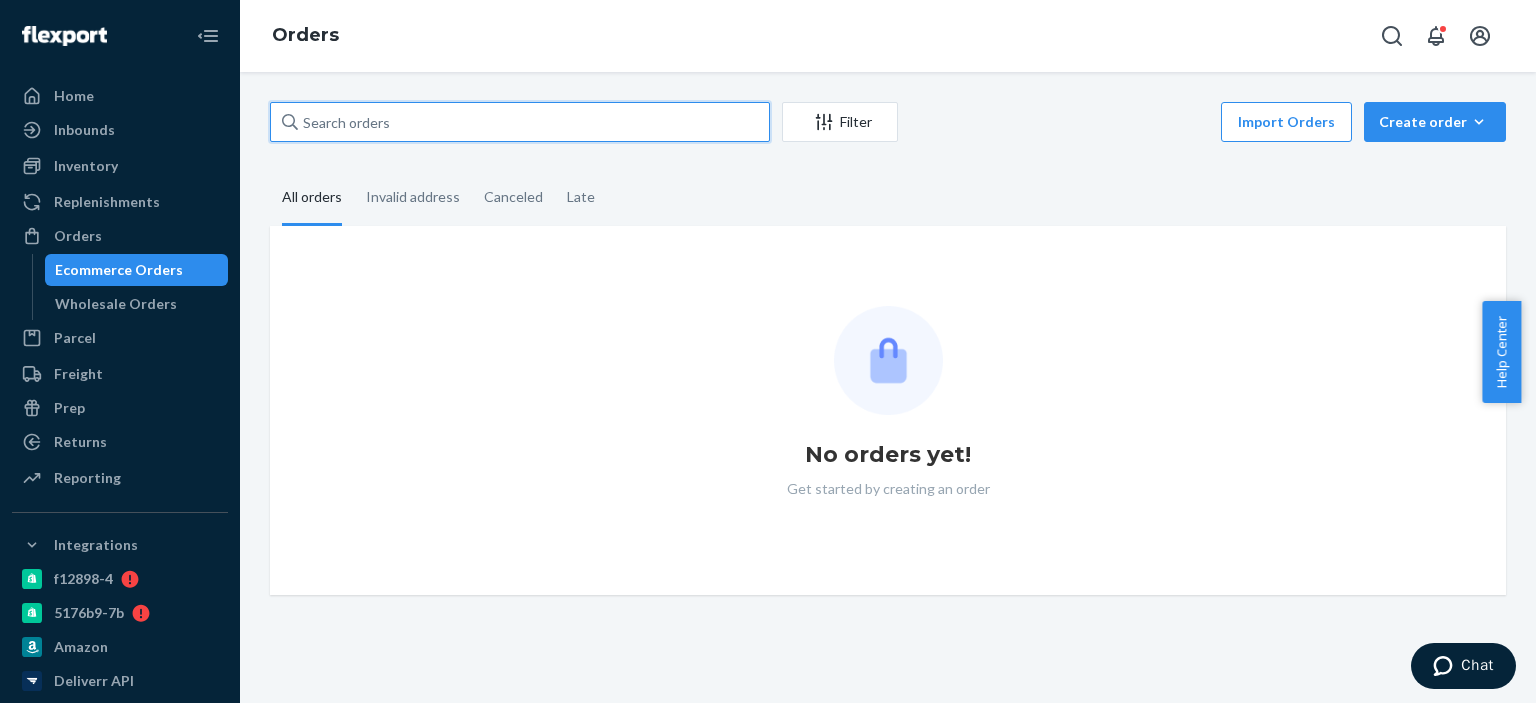 click at bounding box center [520, 122] 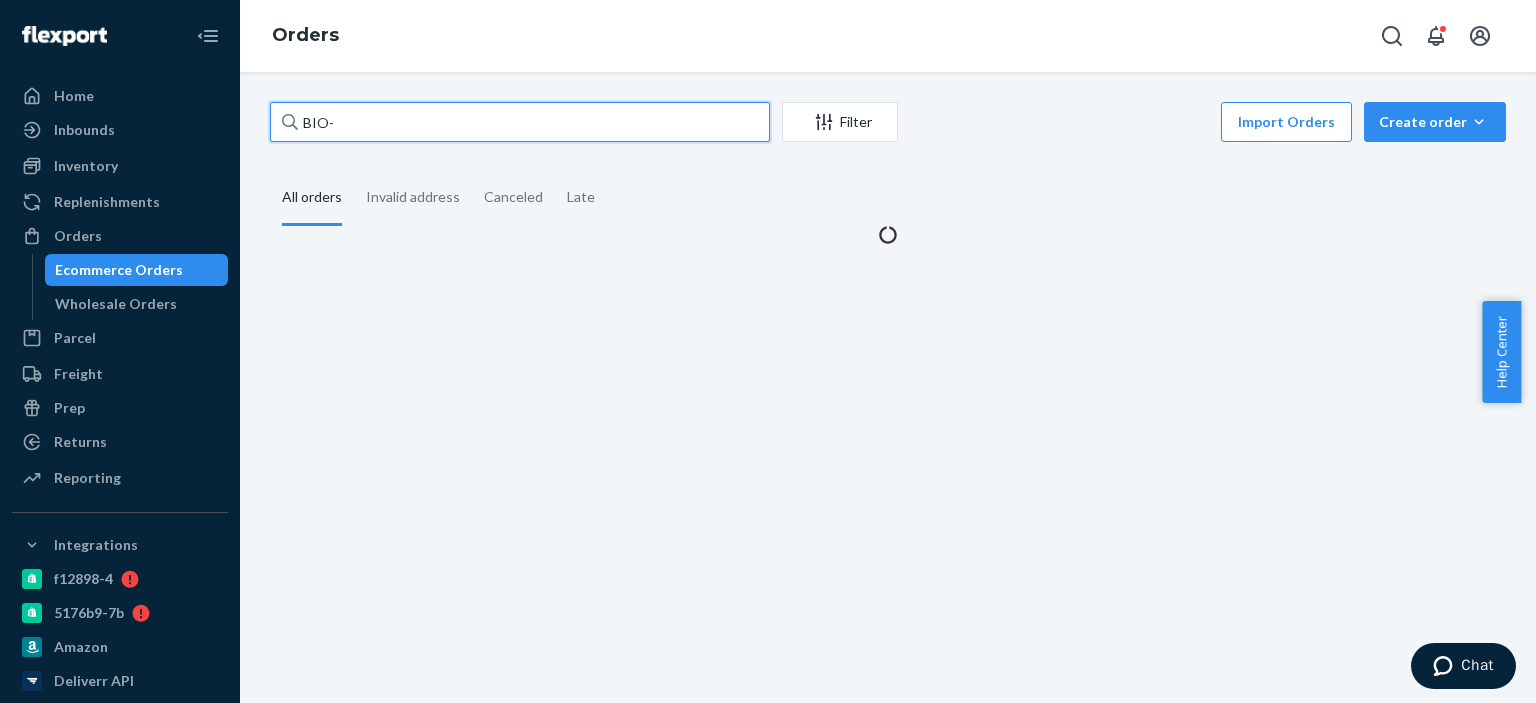 paste on "2320611" 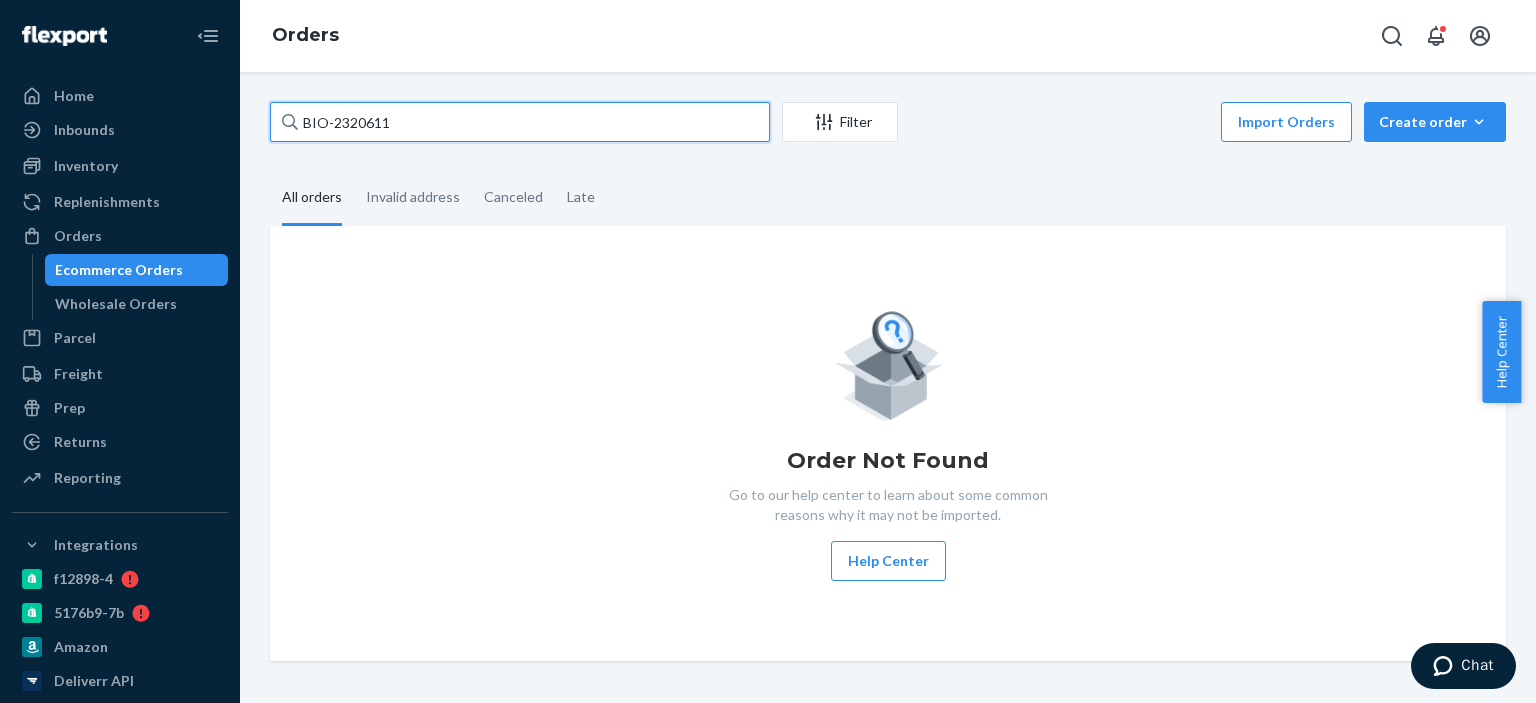 paste on "Jasmine Asher" 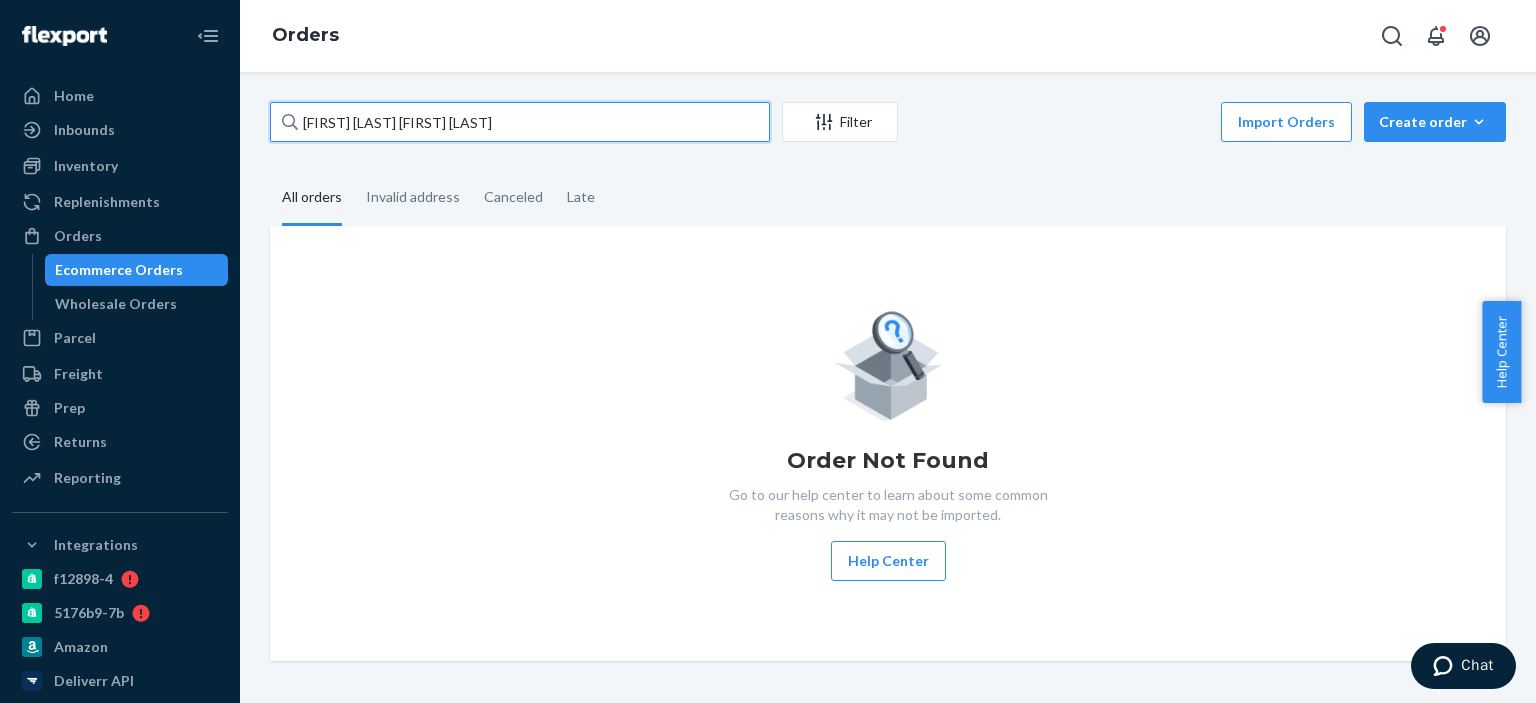 paste 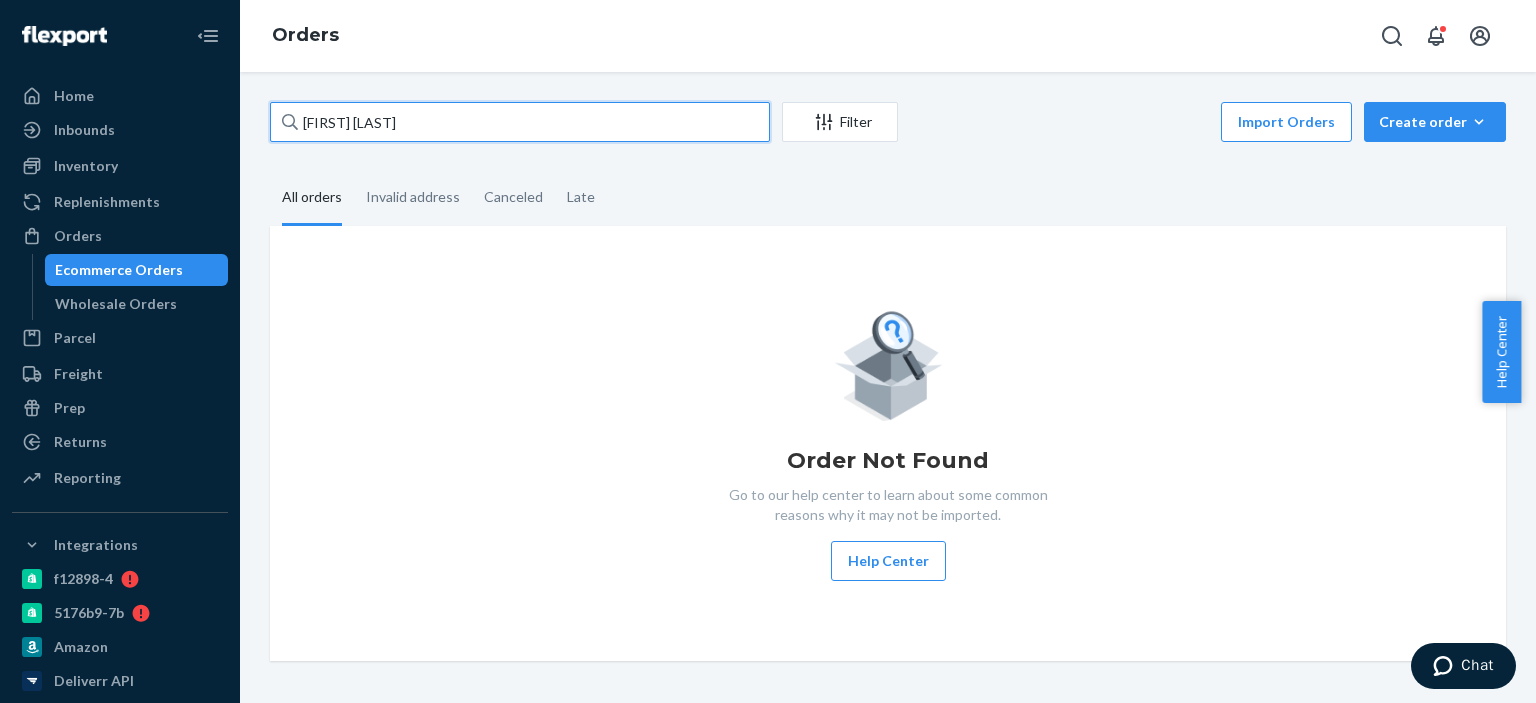 type on "Jasmine Asher" 